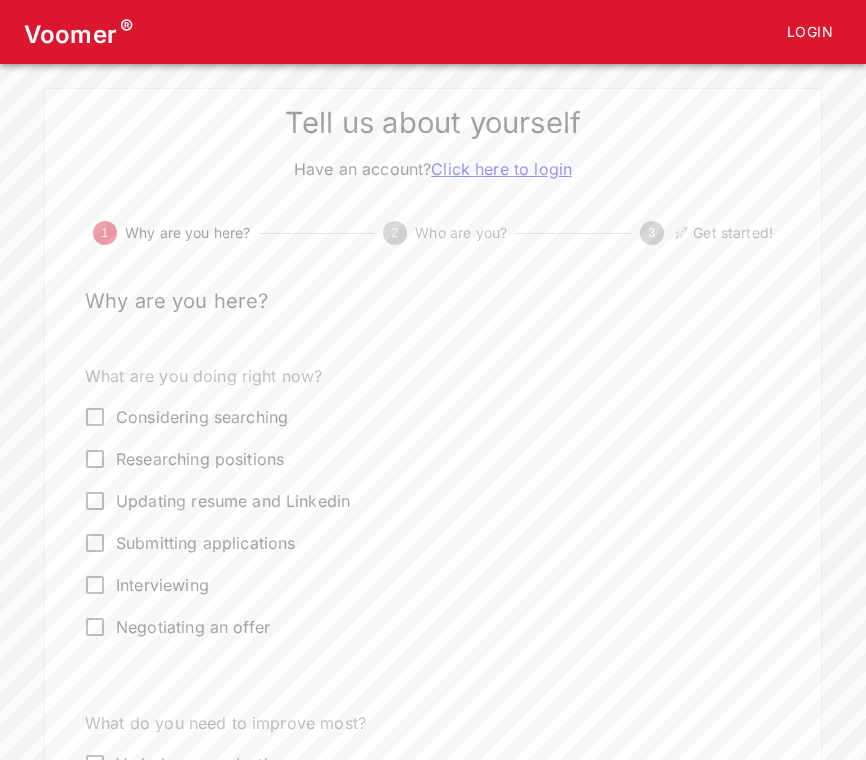 scroll, scrollTop: 0, scrollLeft: 0, axis: both 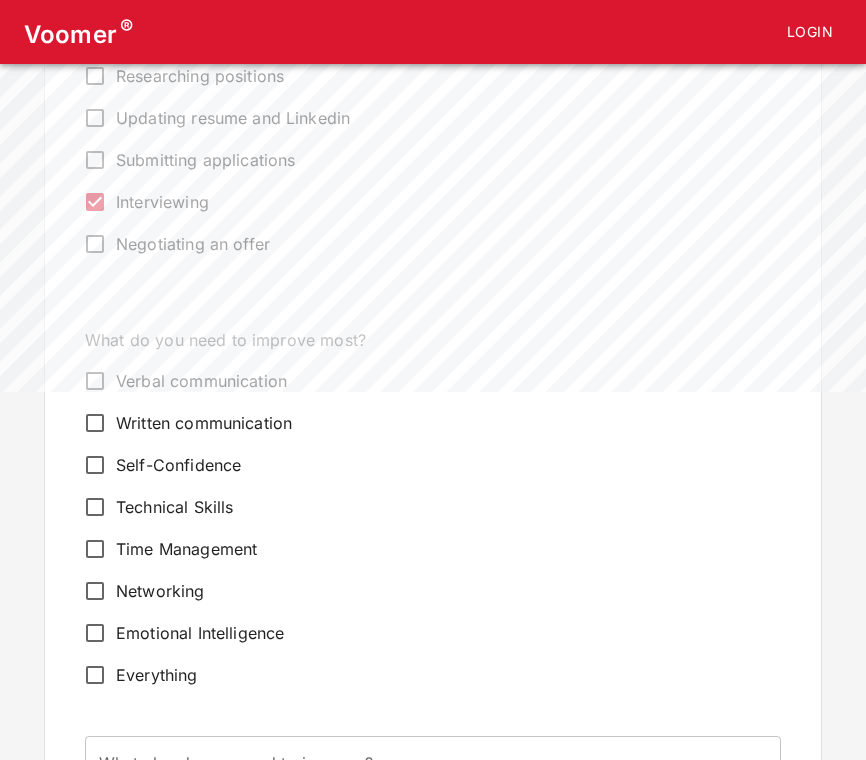 click on "Verbal communication" at bounding box center (201, 381) 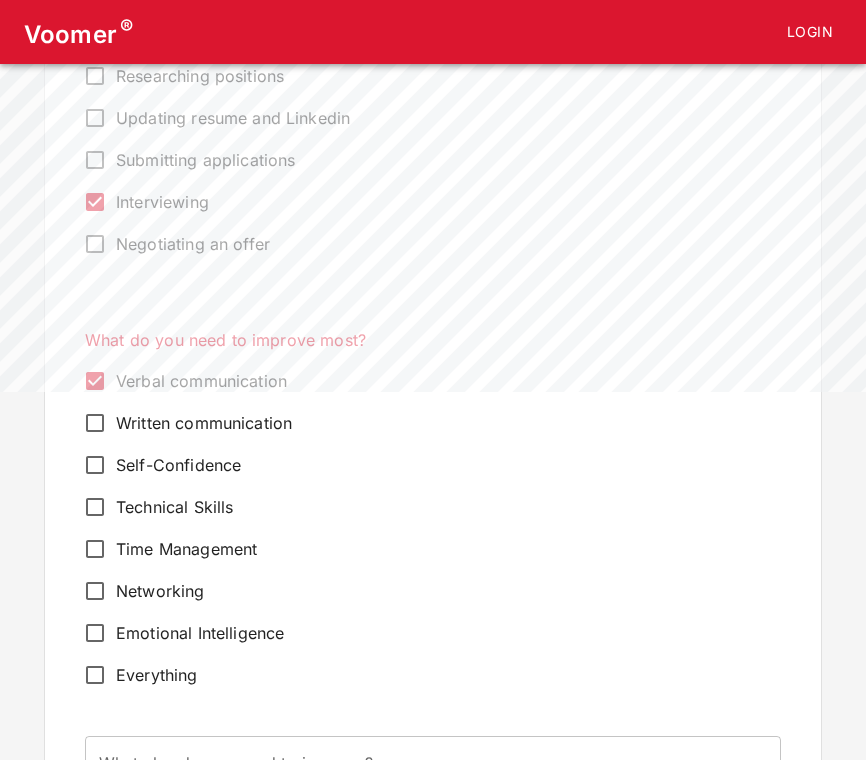 click on "Self-Confidence" at bounding box center (178, 465) 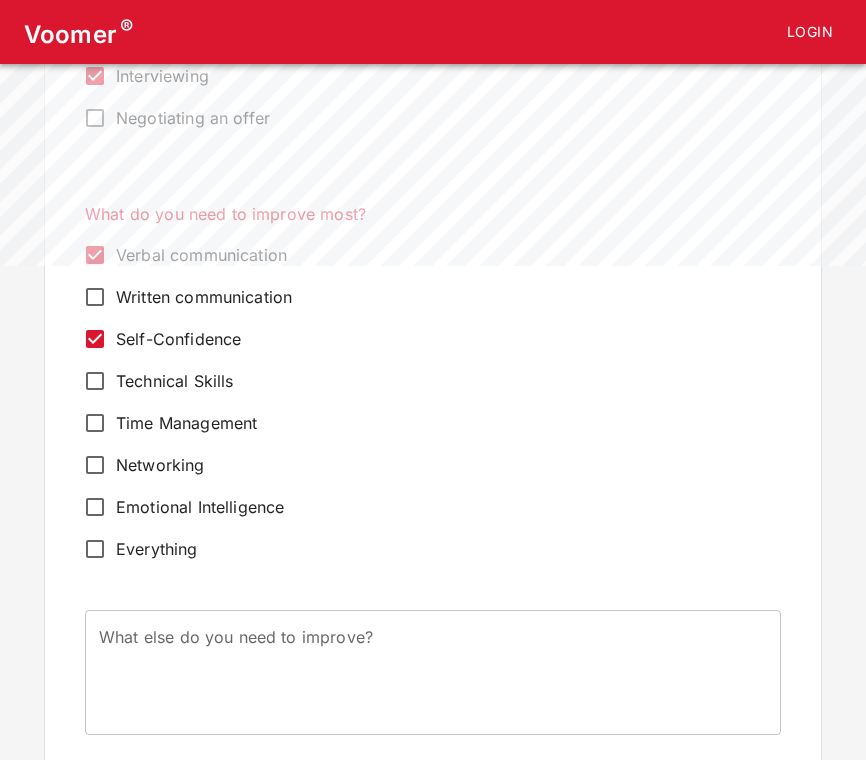 scroll, scrollTop: 520, scrollLeft: 0, axis: vertical 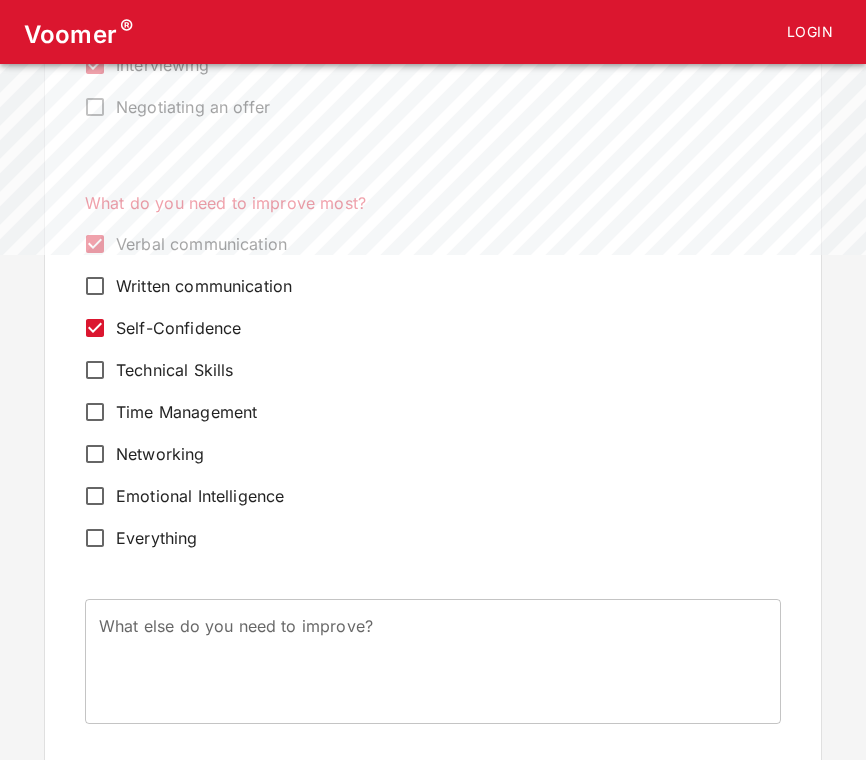 click on "Emotional Intelligence" at bounding box center (200, 496) 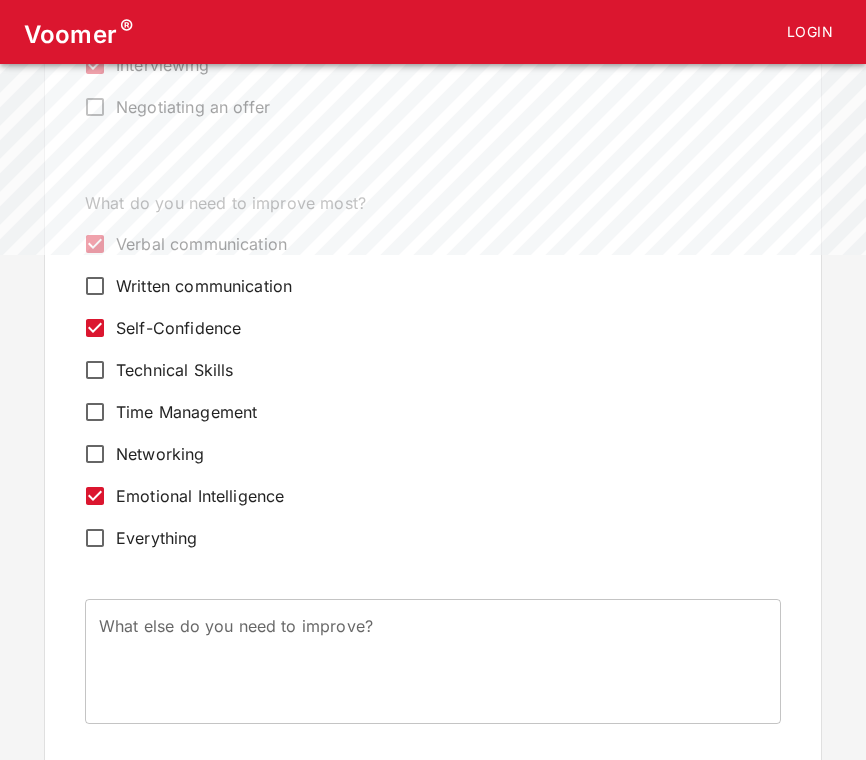 click on "Time Management" at bounding box center [186, 412] 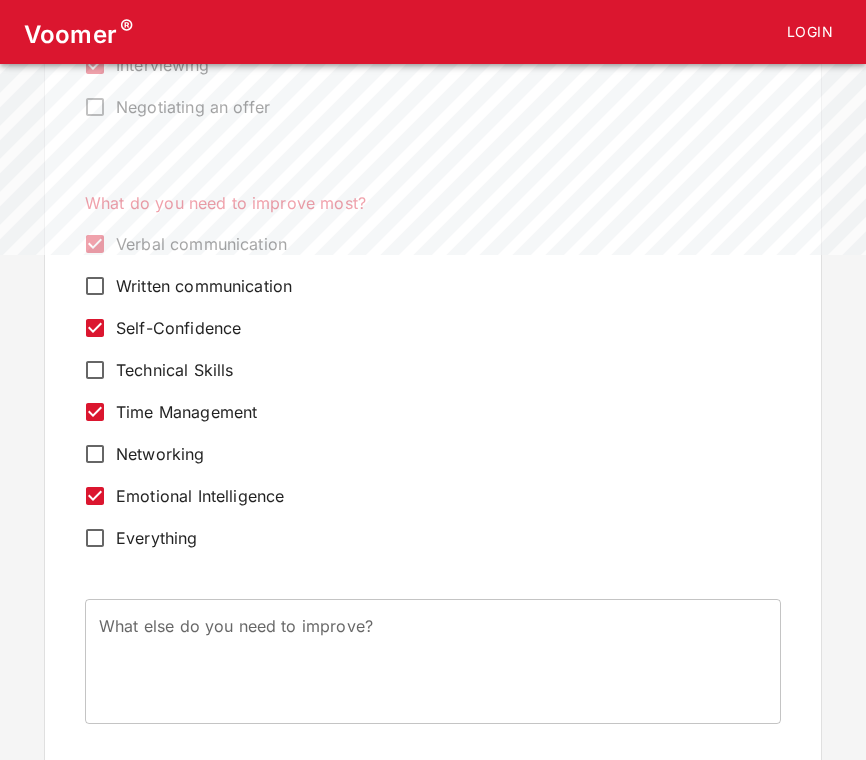 scroll, scrollTop: 615, scrollLeft: 0, axis: vertical 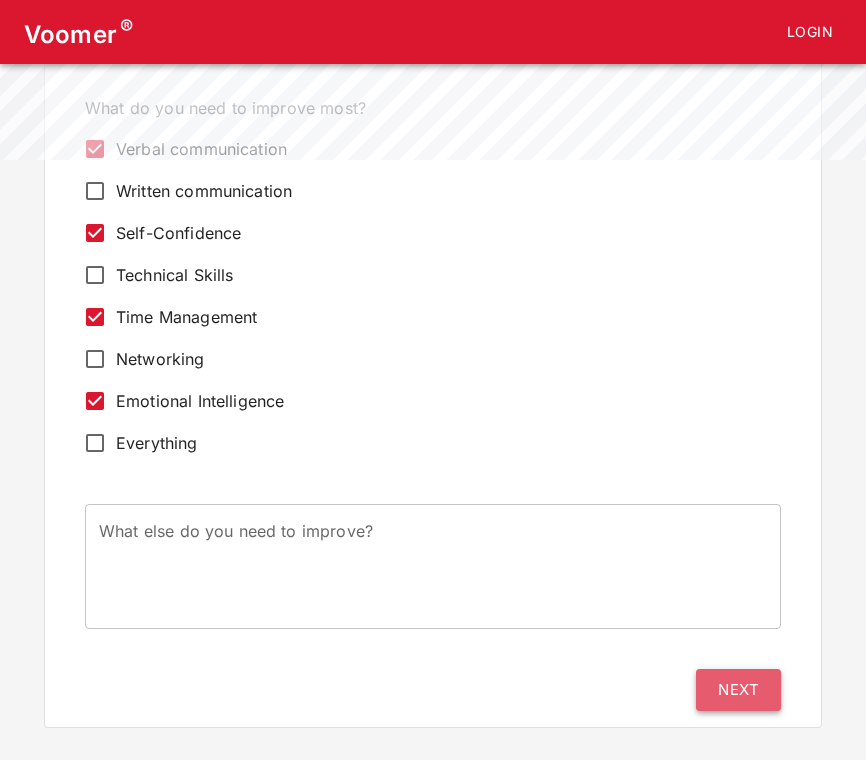 click on "Next" at bounding box center [738, 690] 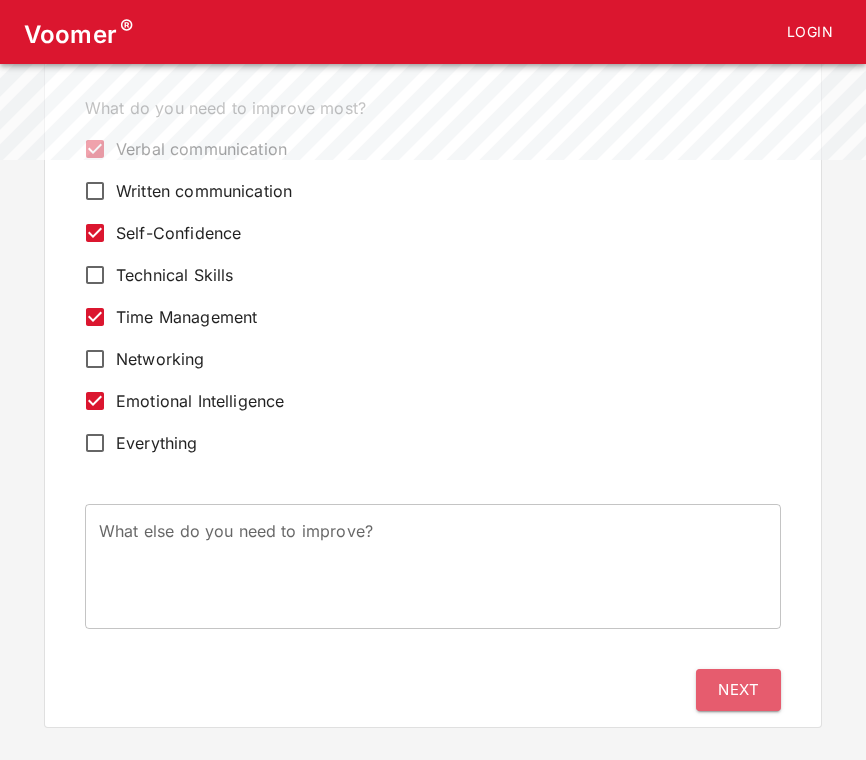 scroll, scrollTop: 0, scrollLeft: 0, axis: both 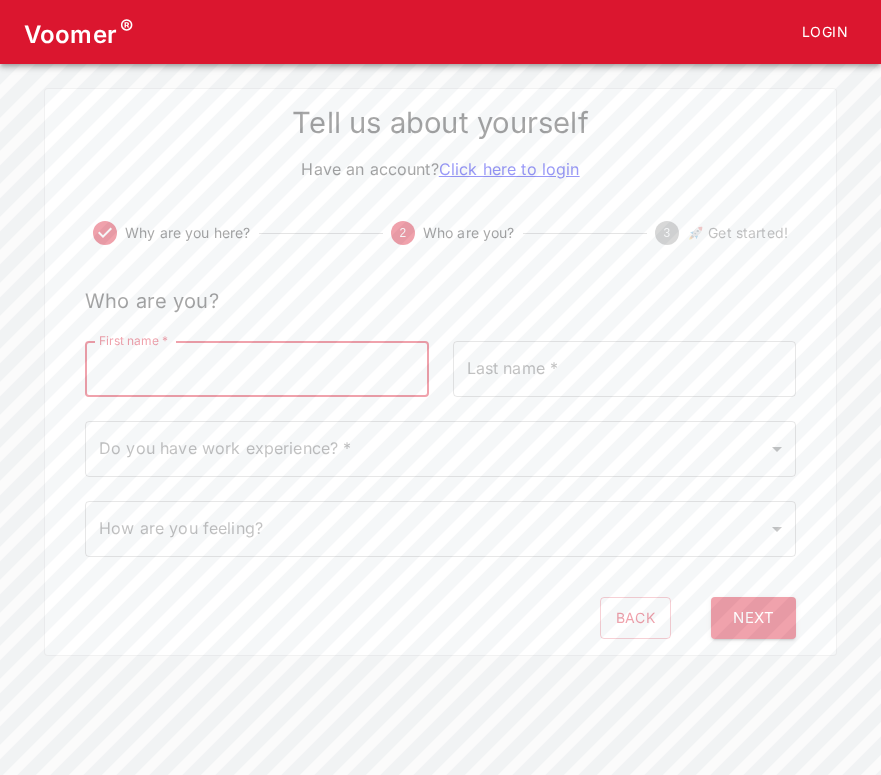 click on "First name *" at bounding box center [257, 369] 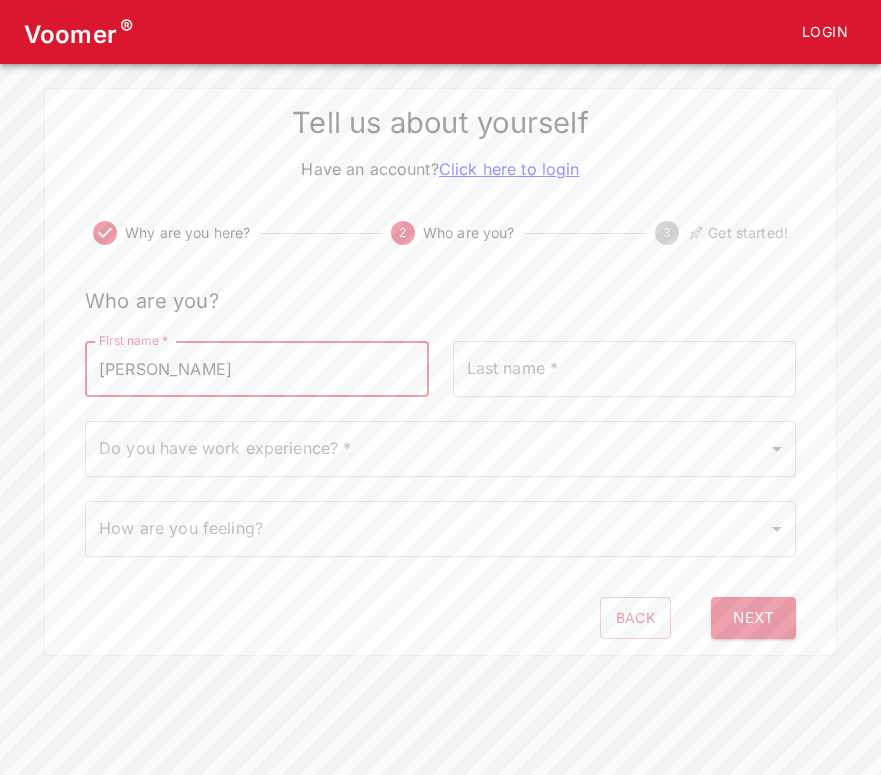 type on "[PERSON_NAME]" 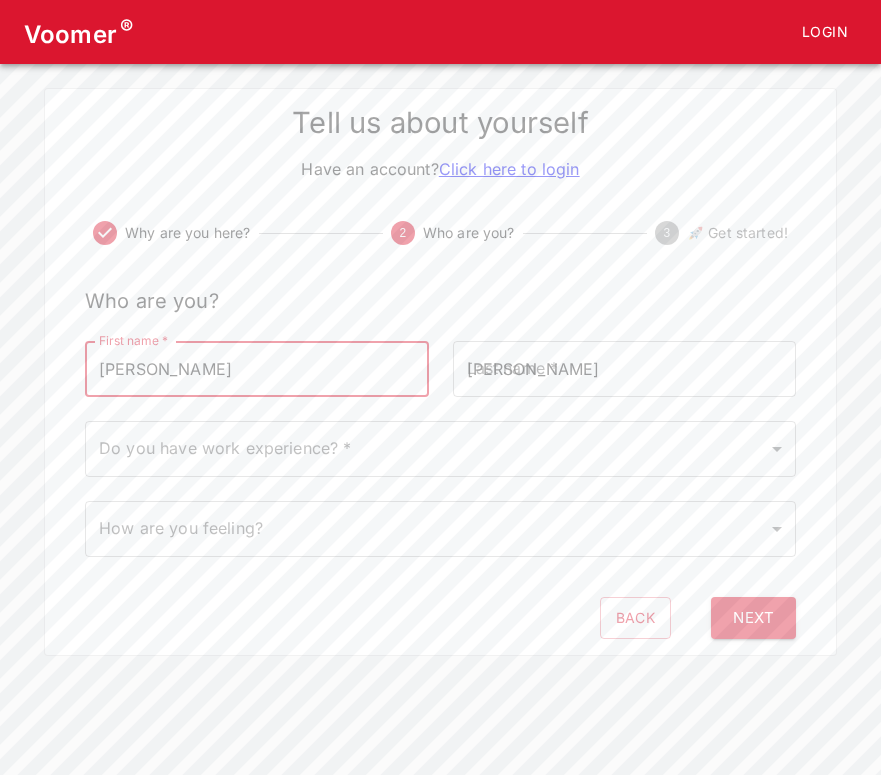 type 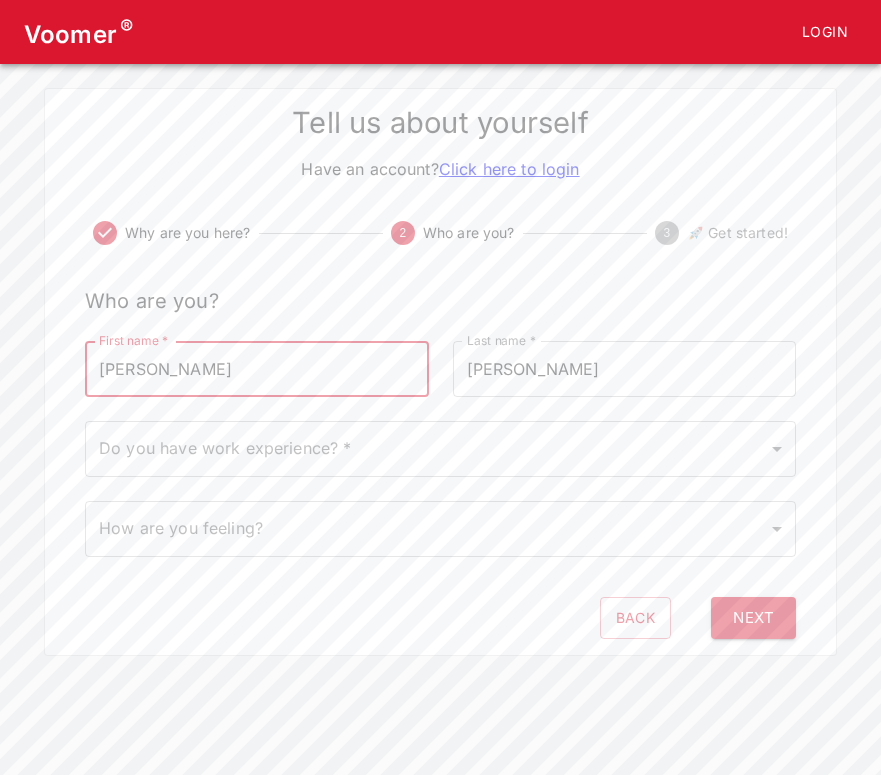 click on "Voomer ® Login Tell us about yourself Have an account?  Click here to login Why are you here? 2 Who are you? 3 🚀 Get started! Who are you? First name * [PERSON_NAME] First name * Last name * [PERSON_NAME] Last name * Do you have work experience? * ​ Do you have work experience? * How are you feeling? ​ How are you feeling? Back Next" at bounding box center (440, 328) 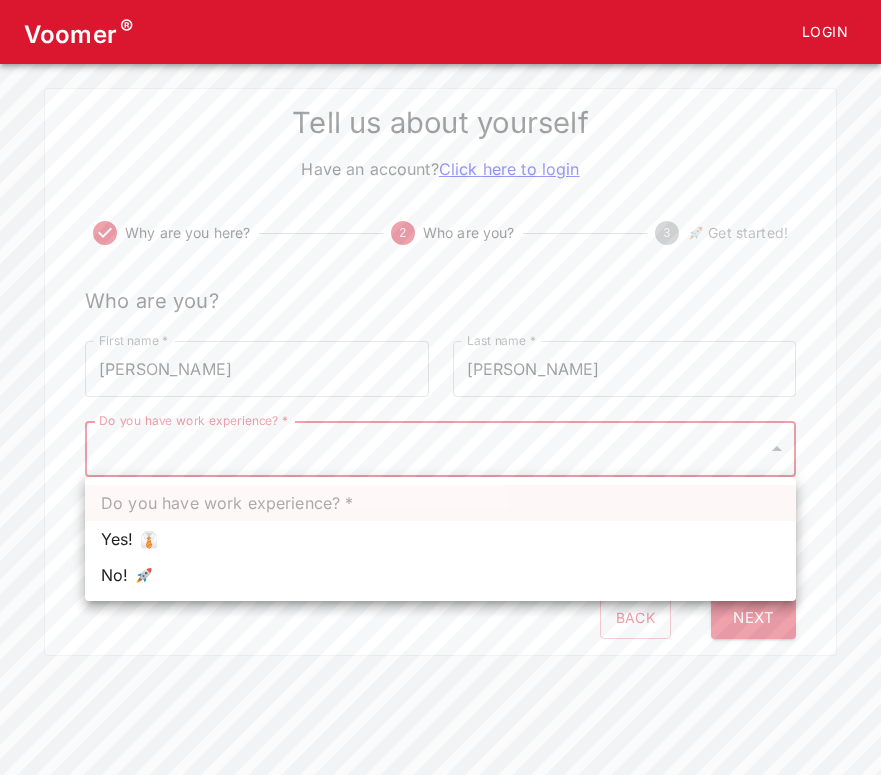 click on "Yes! 👔" at bounding box center [440, 539] 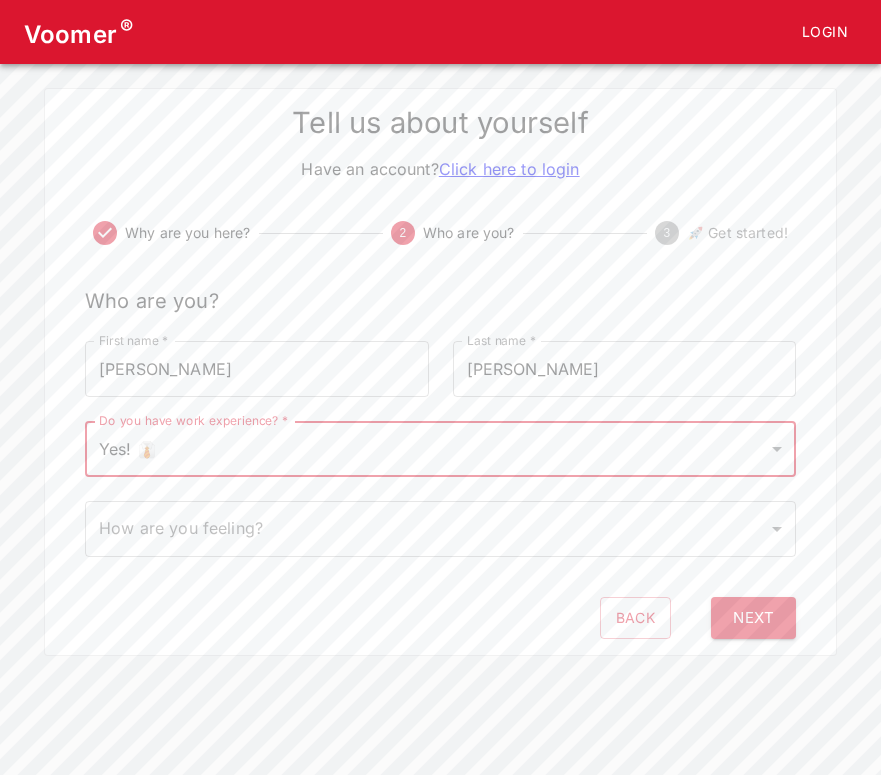 click on "Voomer ® Login Tell us about yourself Have an account?  Click here to login Why are you here? 2 Who are you? 3 🚀 Get started! Who are you? First name * [PERSON_NAME] First name * Last name * [PERSON_NAME] Last name * Do you have work experience? * Yes! 👔 1 Do you have work experience? * How are you feeling? ​ How are you feeling? Back Next" at bounding box center [440, 328] 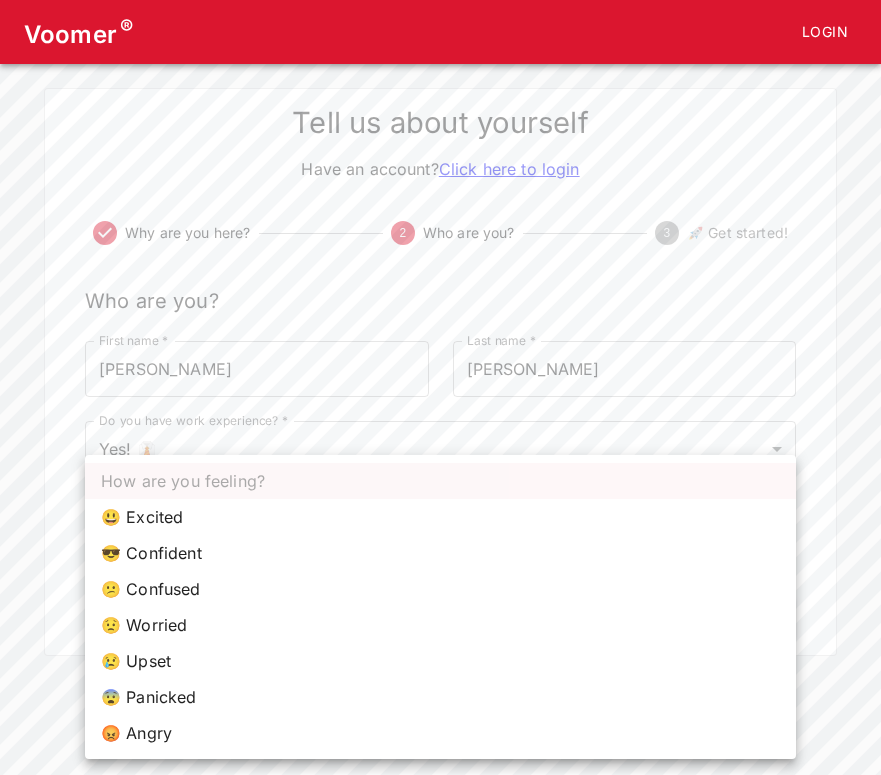 click on "😃 Excited" at bounding box center [440, 517] 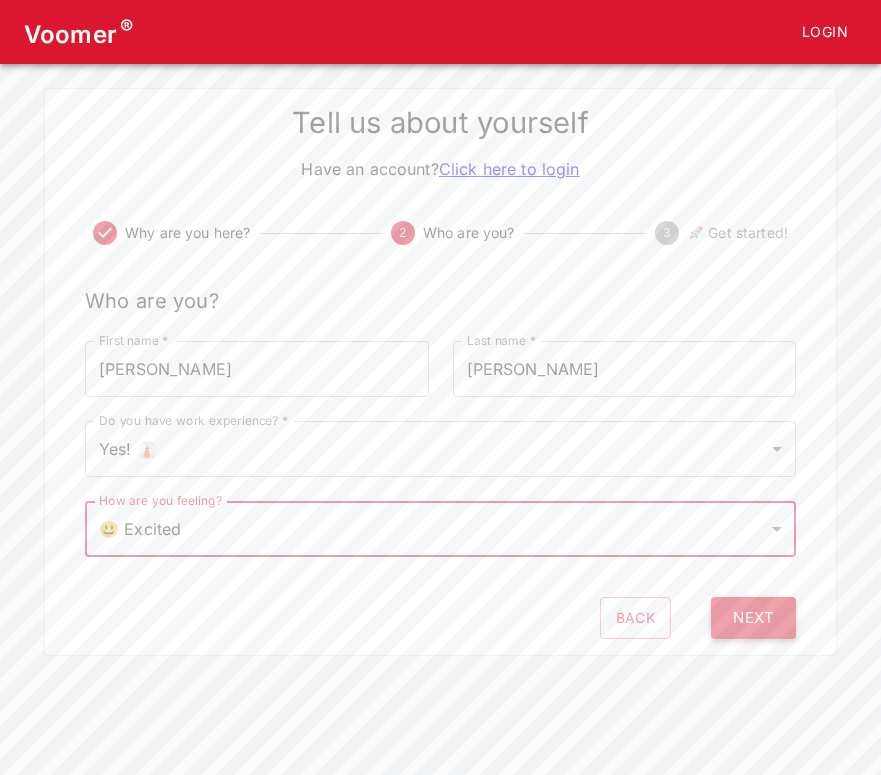 click on "Next" at bounding box center (753, 618) 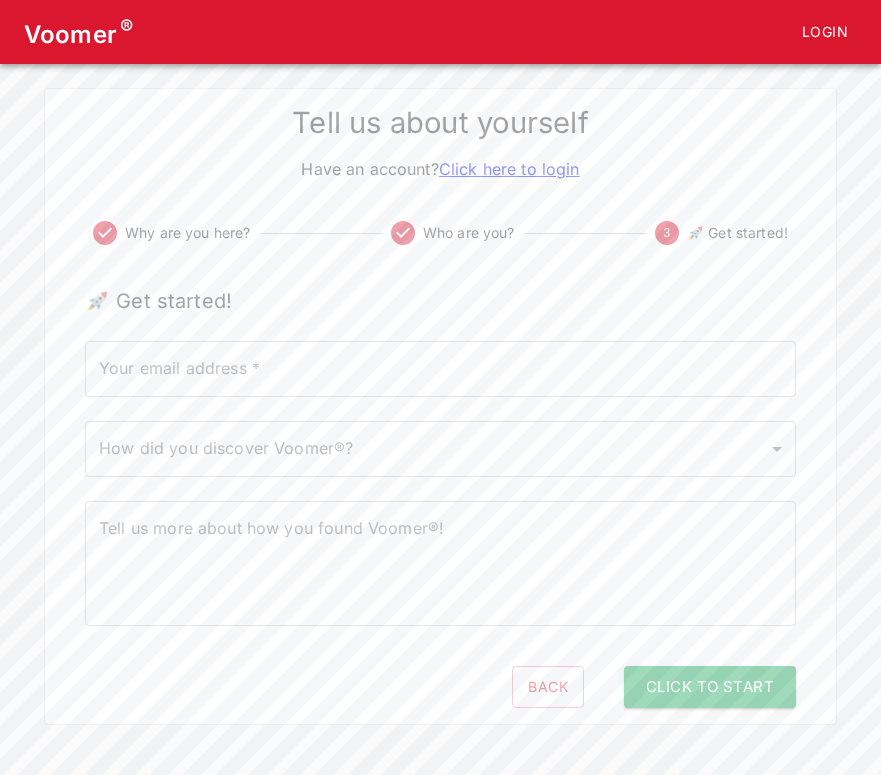 click on "Your email address *" at bounding box center [440, 369] 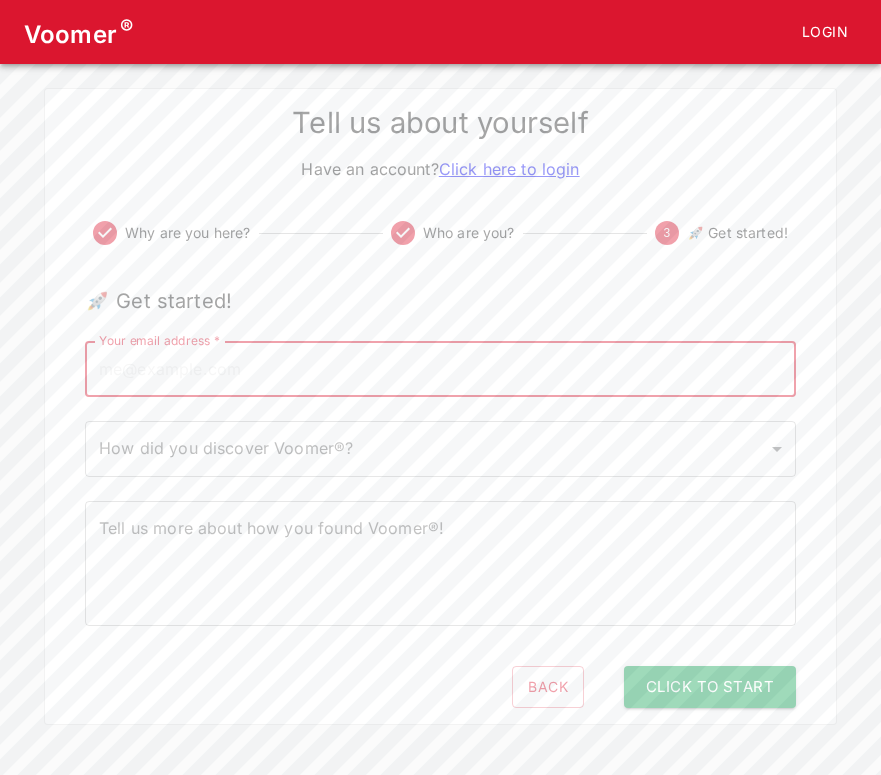 type on "[EMAIL_ADDRESS][DOMAIN_NAME]" 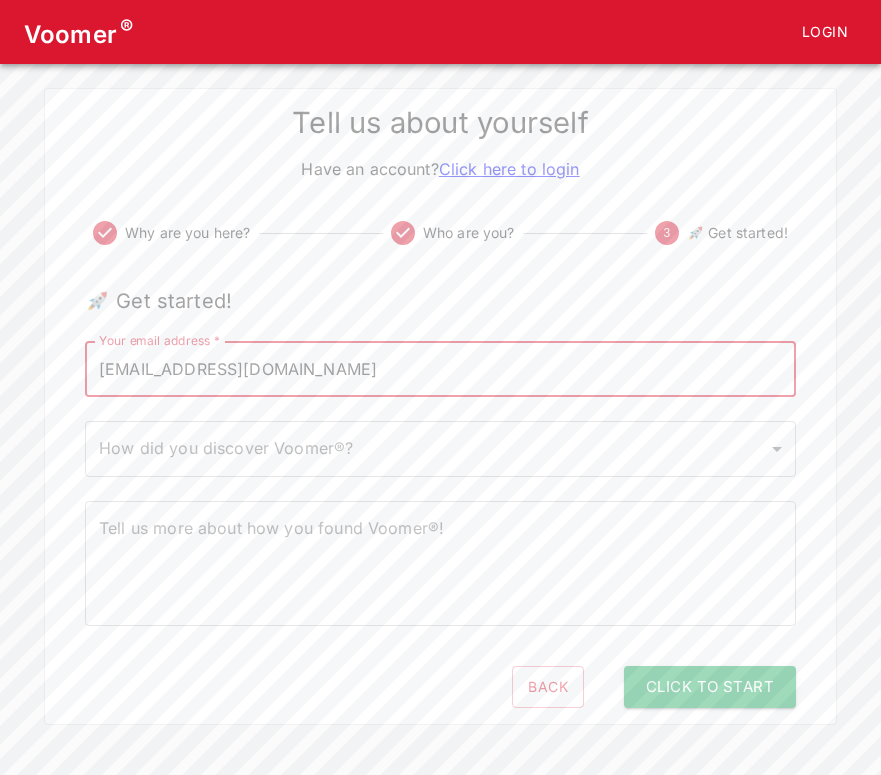 click on "Voomer ® Login Tell us about yourself Have an account?  Click here to login Why are you here? Who are you? 3 🚀 Get started! 🚀 Get started! Your email address * [EMAIL_ADDRESS][DOMAIN_NAME] Your email address * How did you discover Voomer®? ​ How did you discover Voomer®? Tell us more about how you found Voomer®! x Tell us more about how you found Voomer®! Back Click to Start" at bounding box center (440, 362) 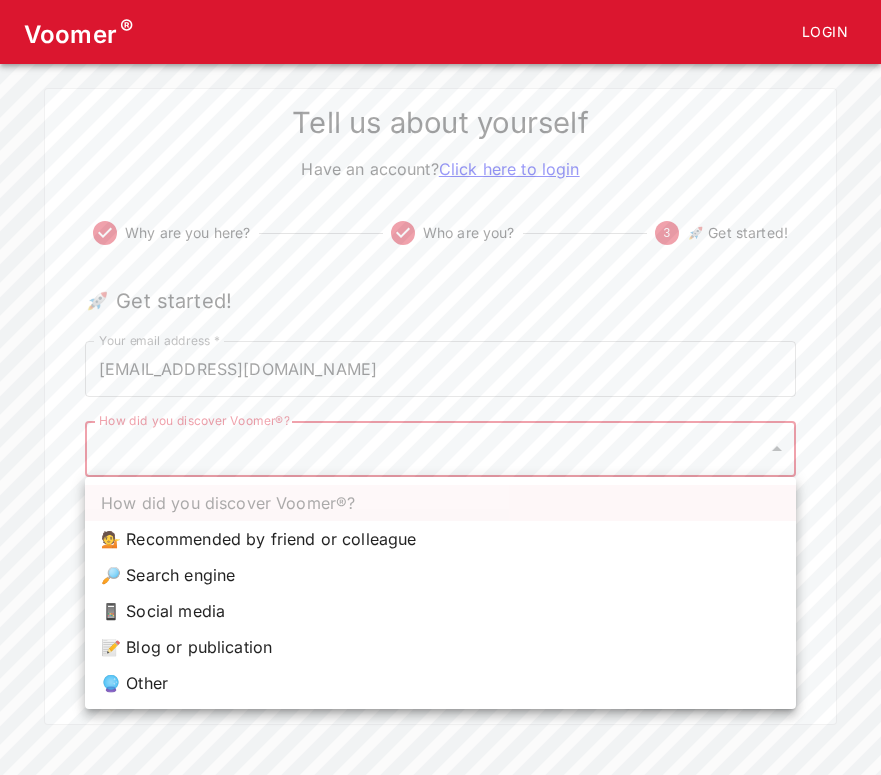 click on "📱 Social media" at bounding box center [440, 611] 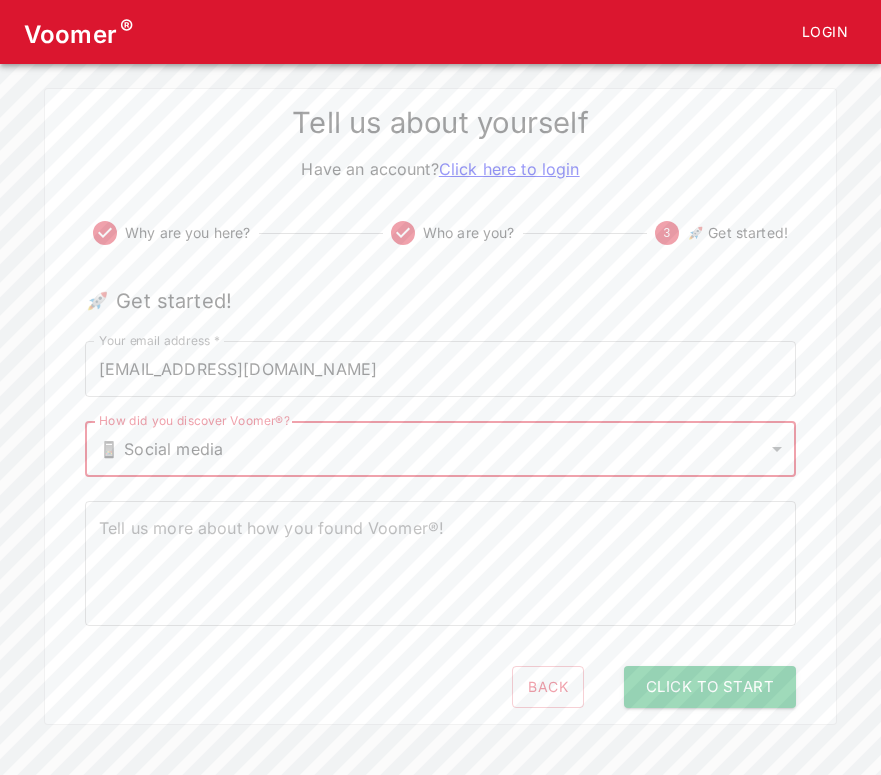click on "Tell us more about how you found Voomer®!" at bounding box center (440, 564) 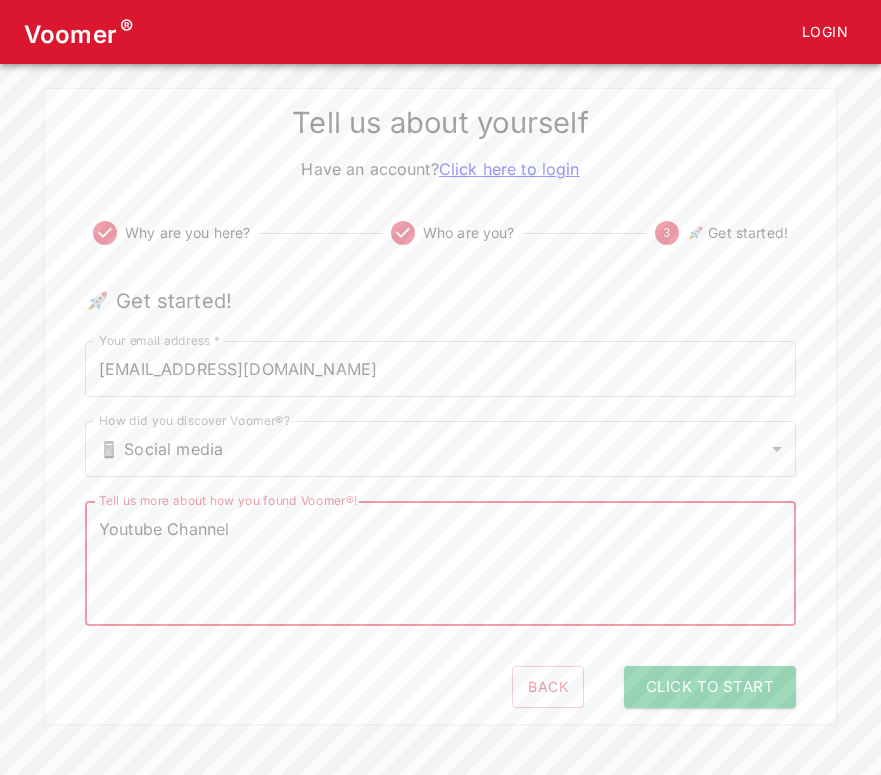 type on "Youtube Channel" 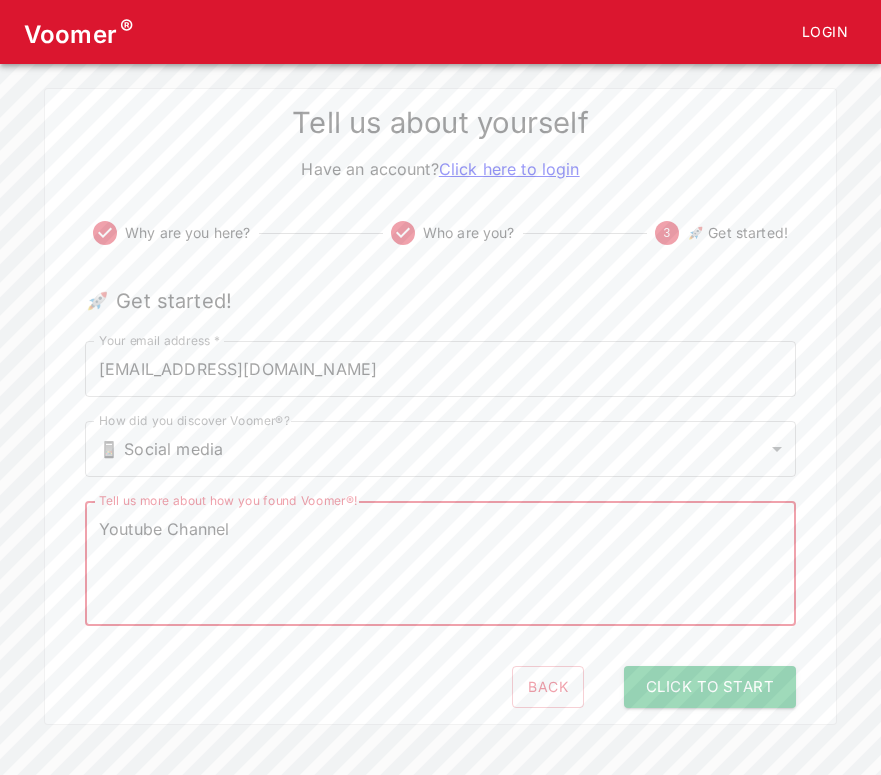 click on "Tell us about yourself Have an account?  Click here to login Why are you here? Who are you? 3 🚀 Get started! 🚀 Get started! Your email address * [EMAIL_ADDRESS][DOMAIN_NAME] Your email address * How did you discover Voomer®? 📱 Social media social How did you discover Voomer®? Tell us more about how you found Voomer®! Youtube Channel x Tell us more about how you found Voomer®! Back Click to Start" at bounding box center (440, 406) 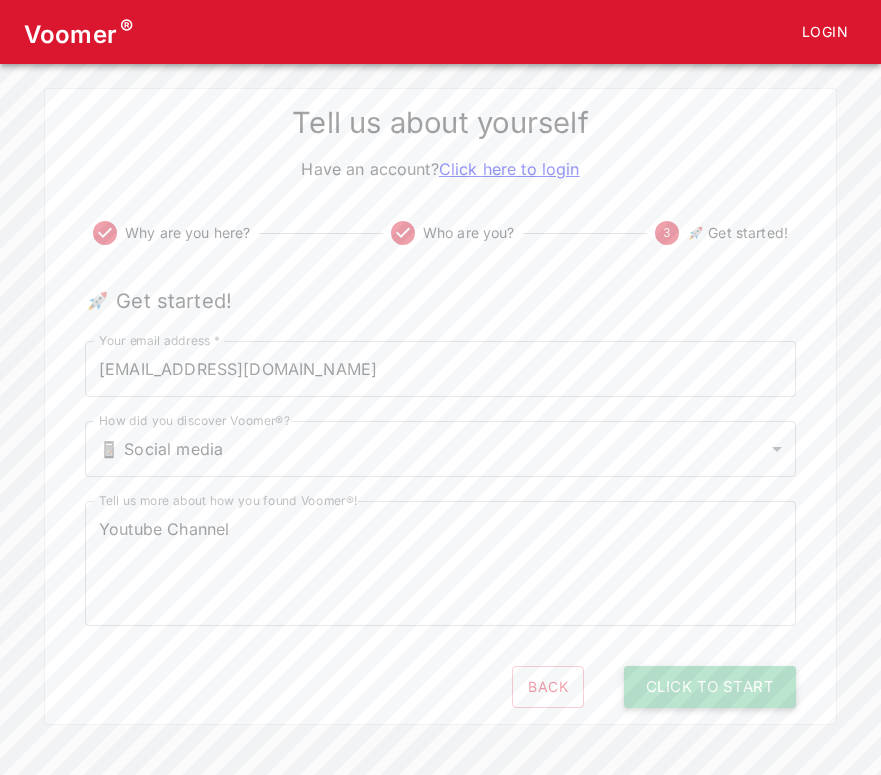 click on "Click to Start" at bounding box center [710, 687] 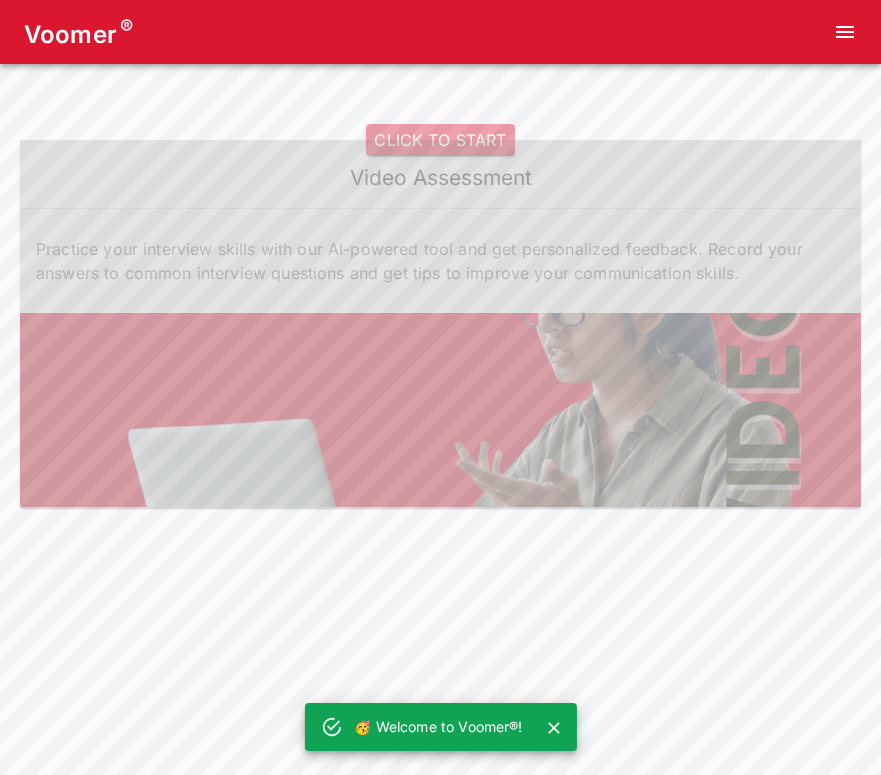 click on "CLICK TO START" at bounding box center [440, 140] 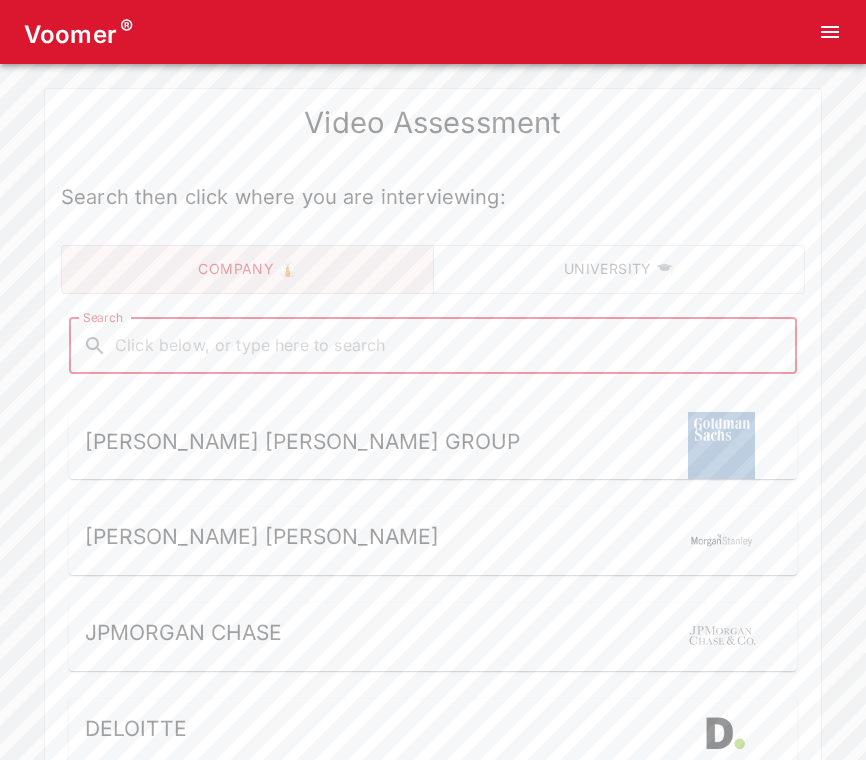 click on "Search" at bounding box center [449, 346] 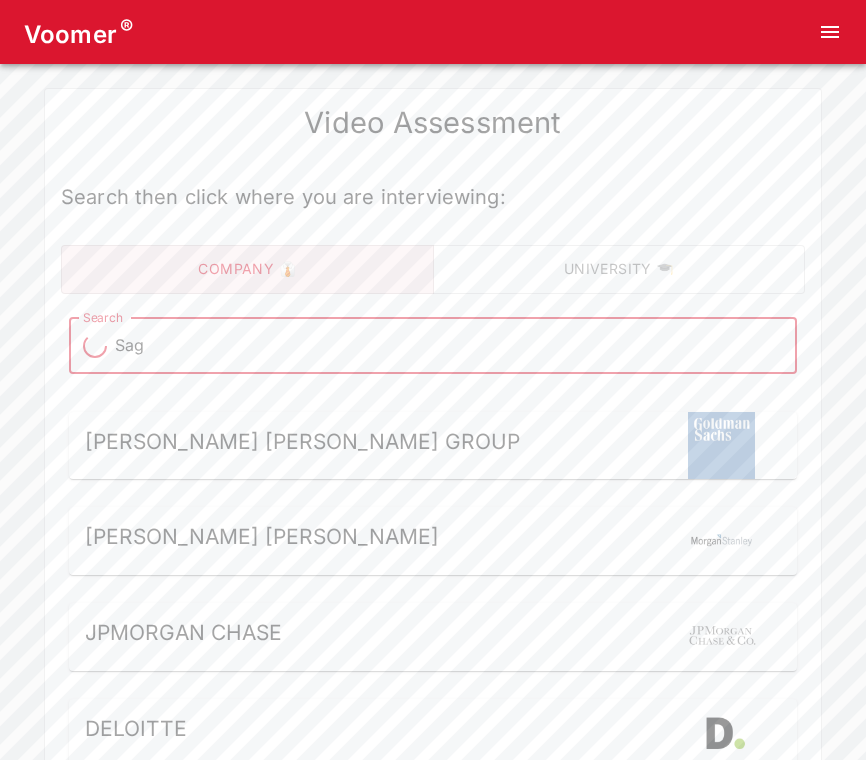 type on "Sage" 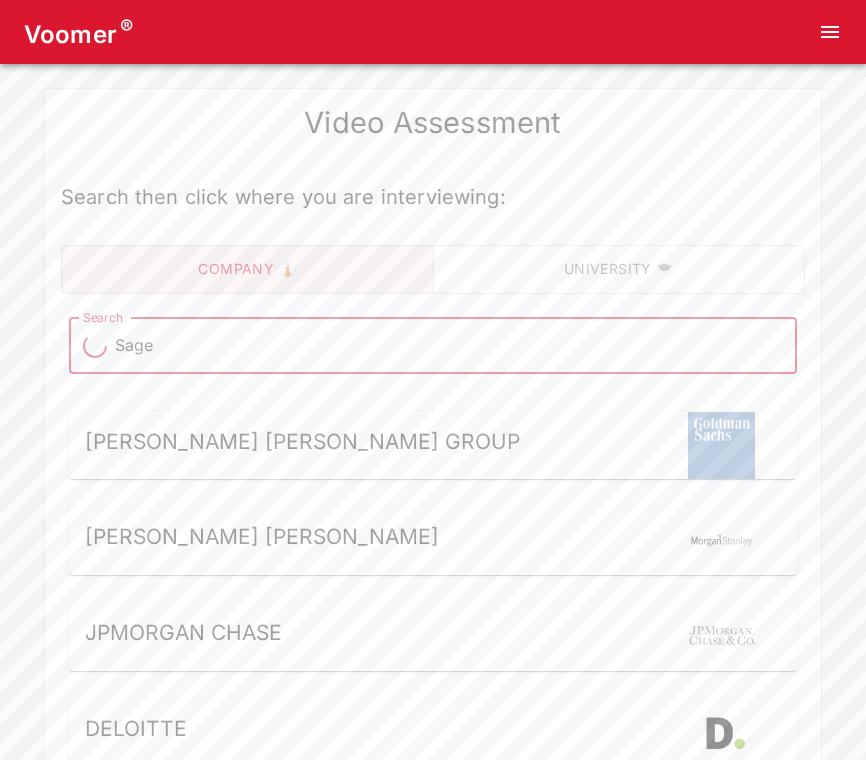 type on "Sage" 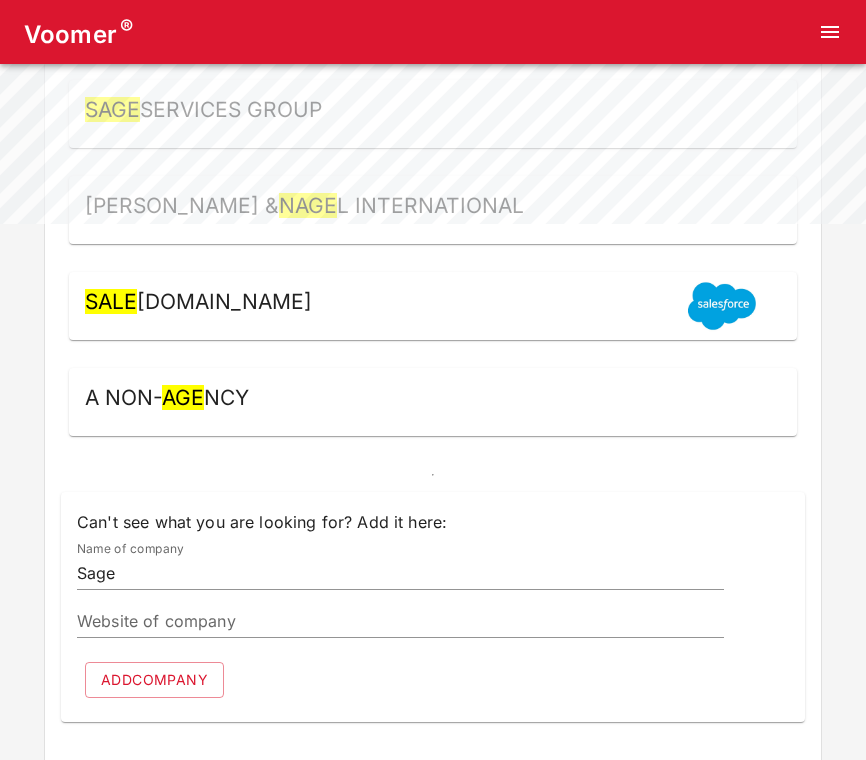 scroll, scrollTop: 610, scrollLeft: 0, axis: vertical 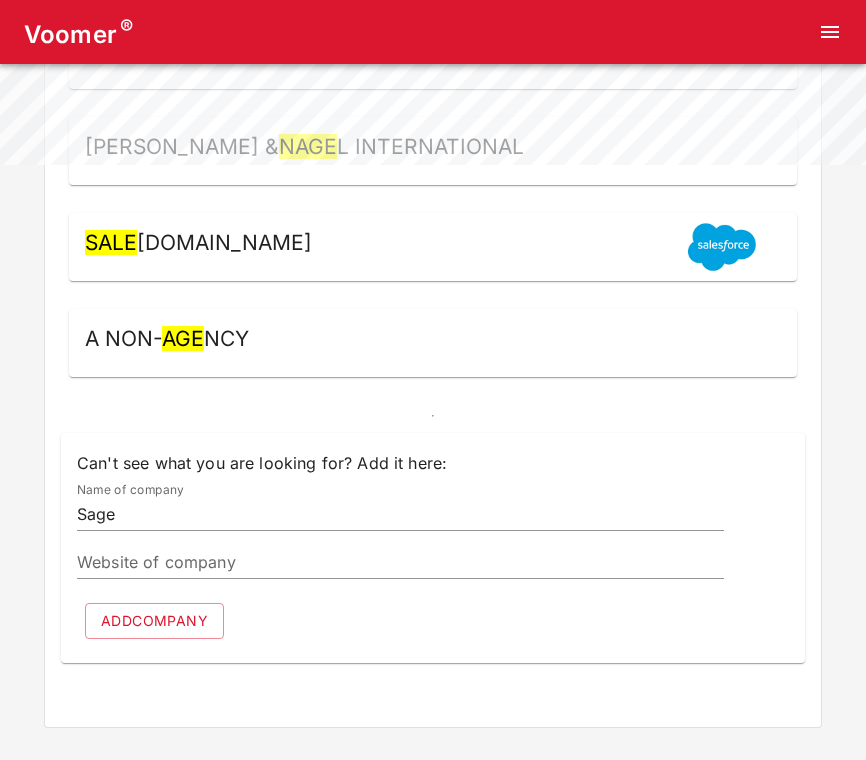 type on "Sage" 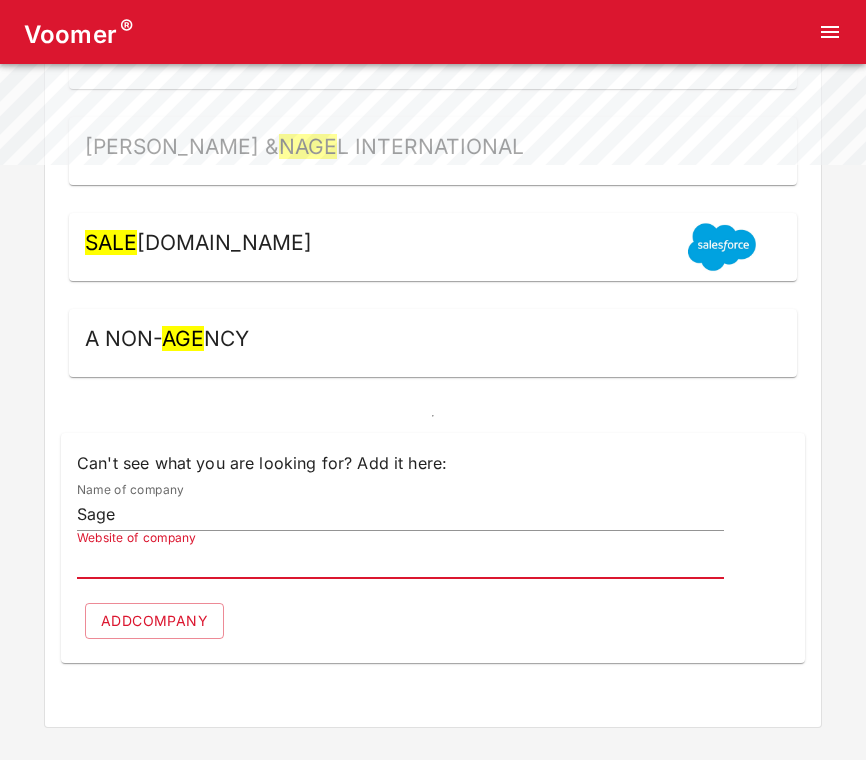 click on "Website of company" at bounding box center (400, 563) 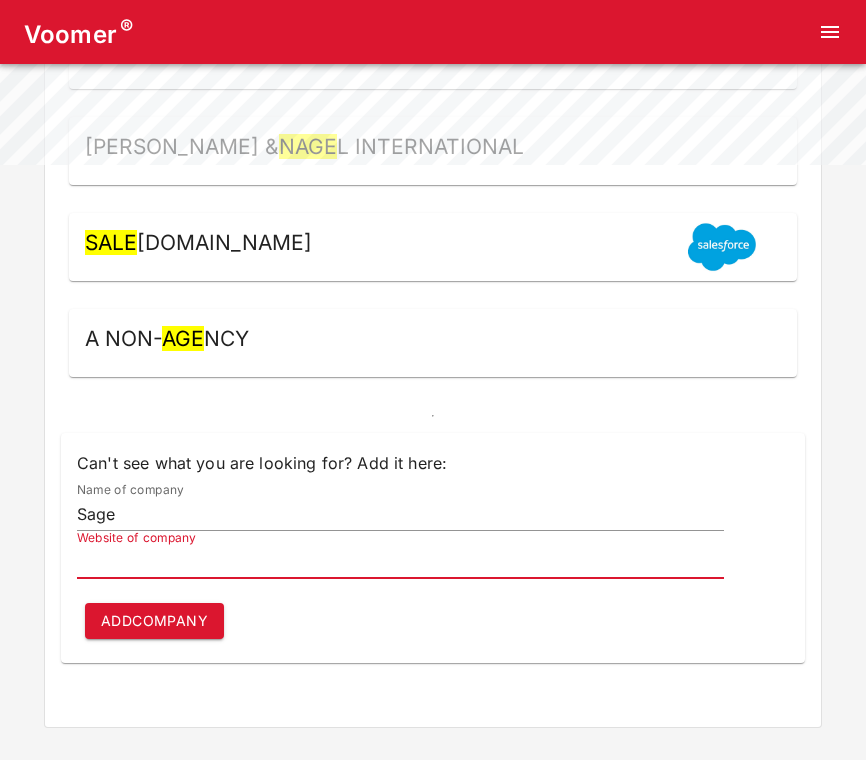 paste on "[URL][DOMAIN_NAME]" 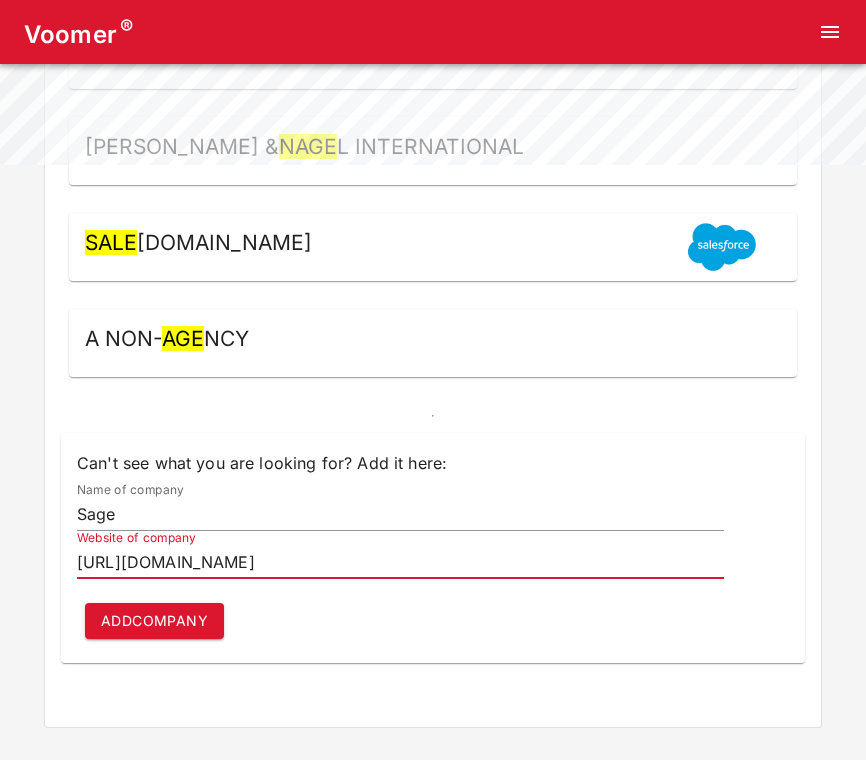 scroll, scrollTop: 0, scrollLeft: 1749, axis: horizontal 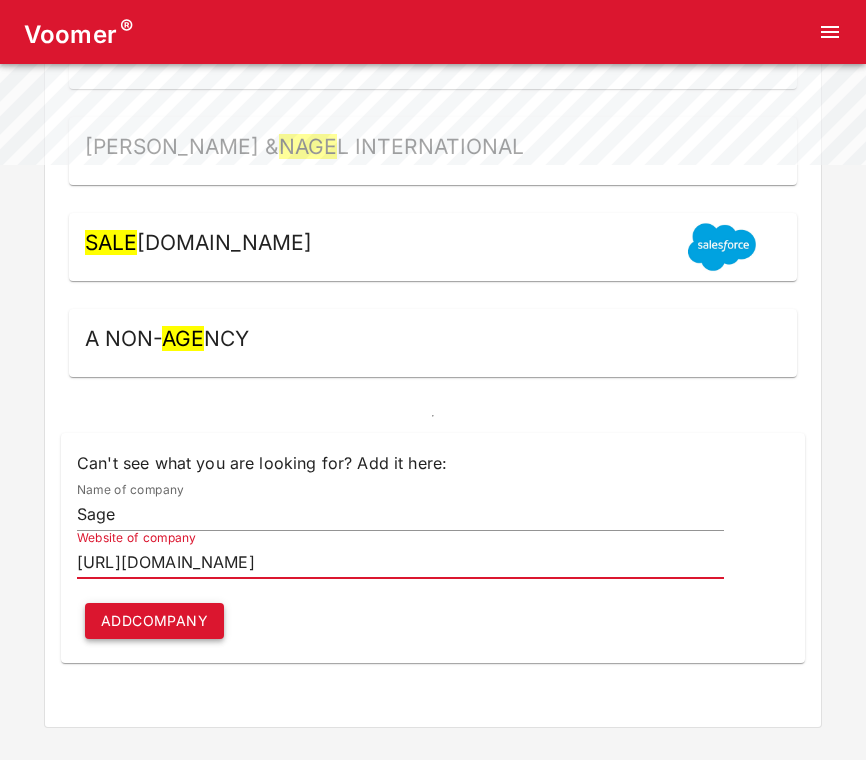 type on "[URL][DOMAIN_NAME]" 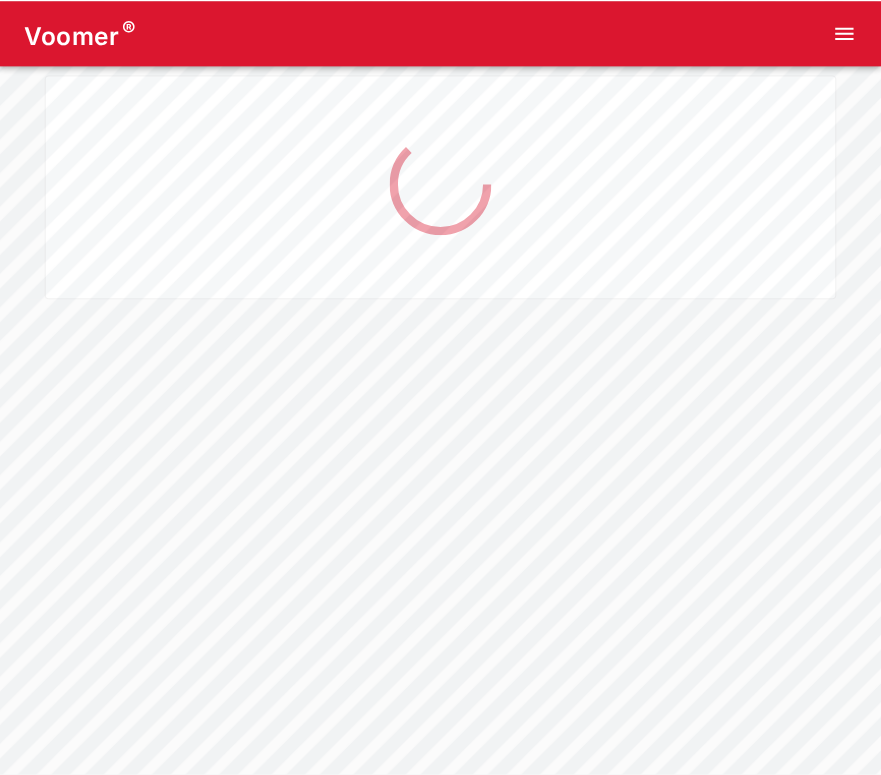 scroll, scrollTop: 0, scrollLeft: 0, axis: both 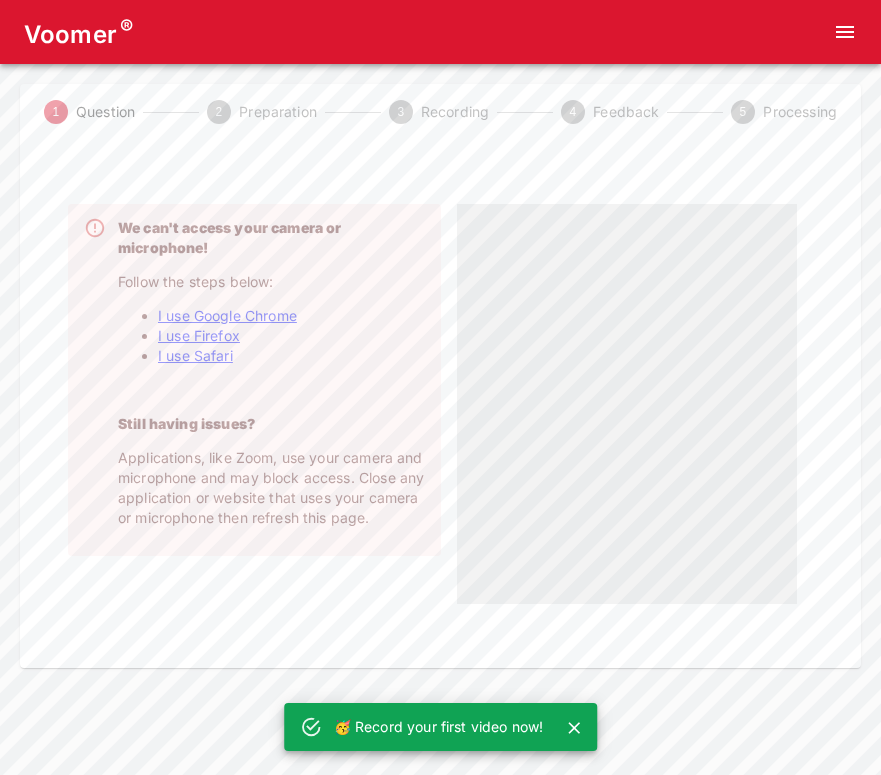 click on "I use Google Chrome" at bounding box center [227, 315] 